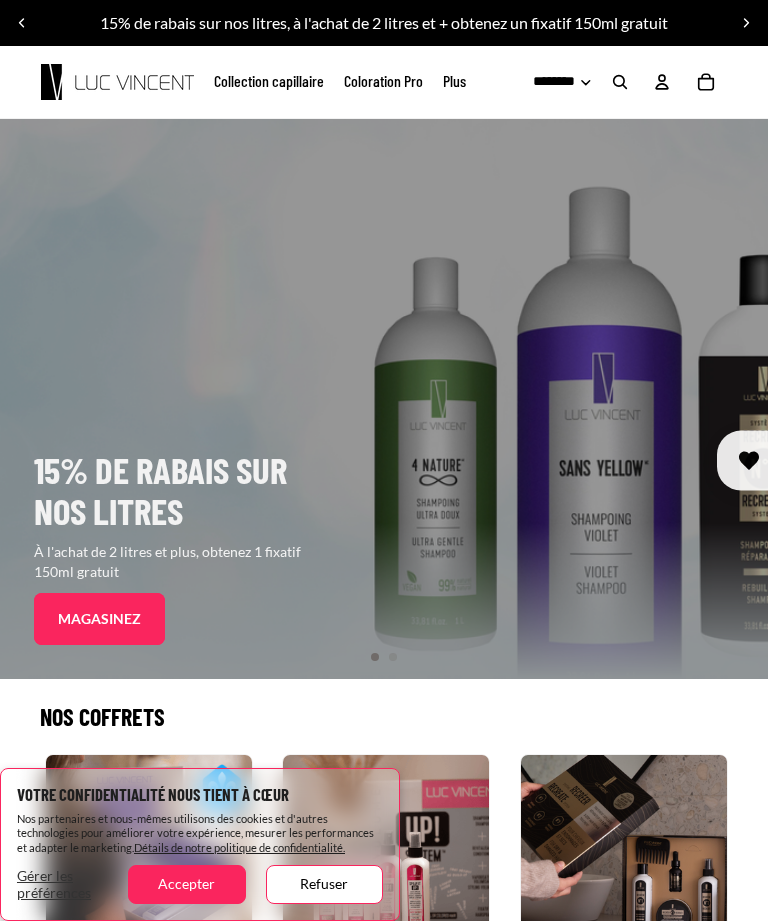 click on "Accepter" at bounding box center [186, 884] 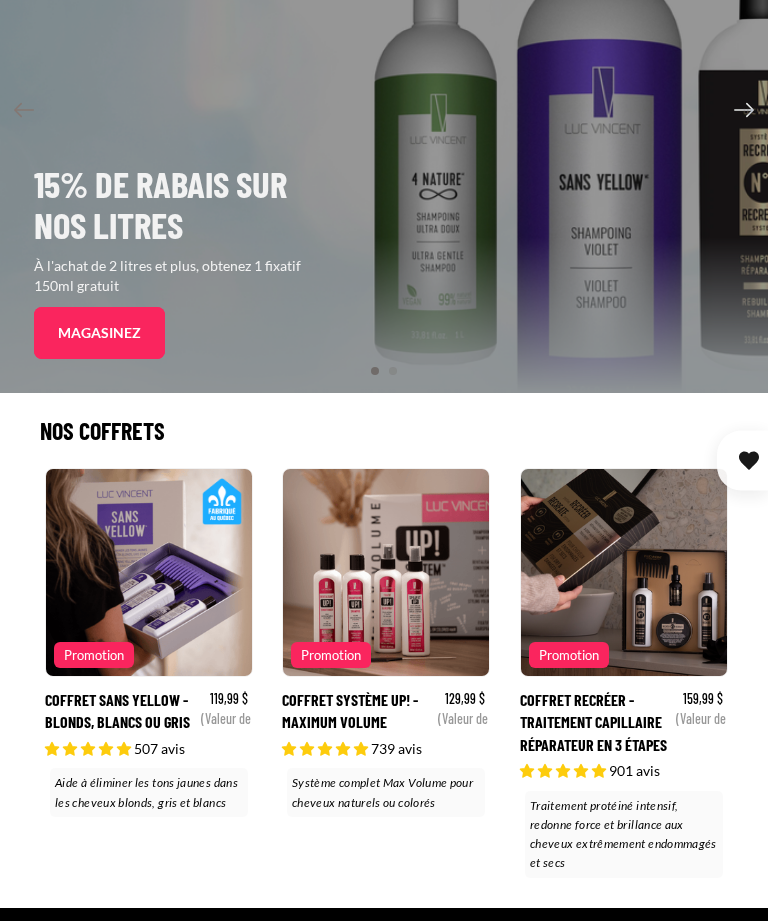 scroll, scrollTop: 286, scrollLeft: 0, axis: vertical 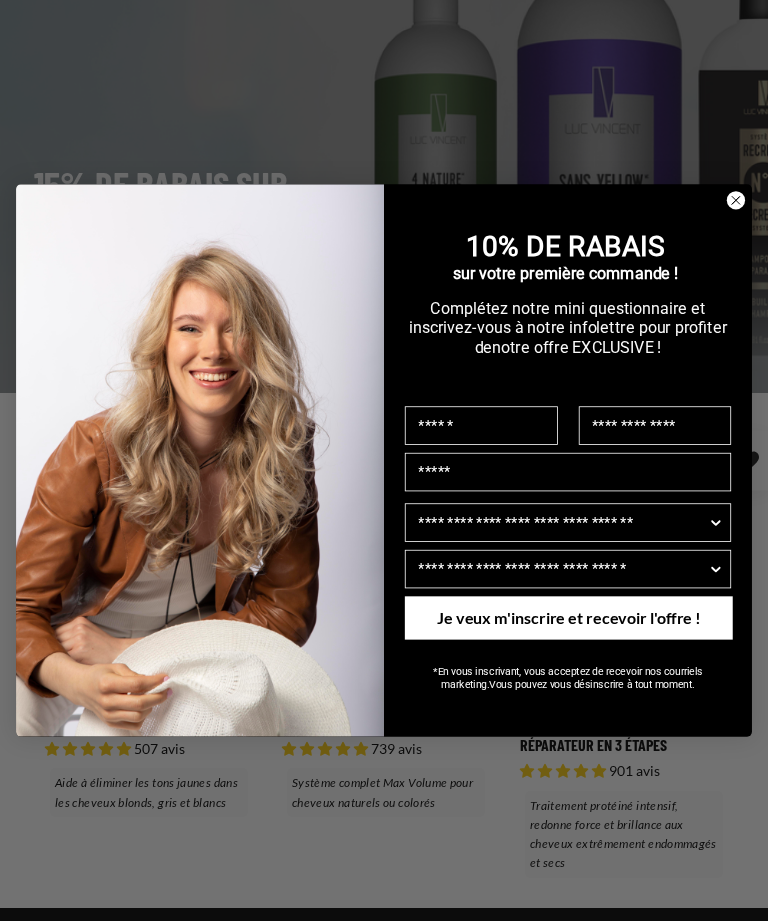 click at bounding box center (568, 472) 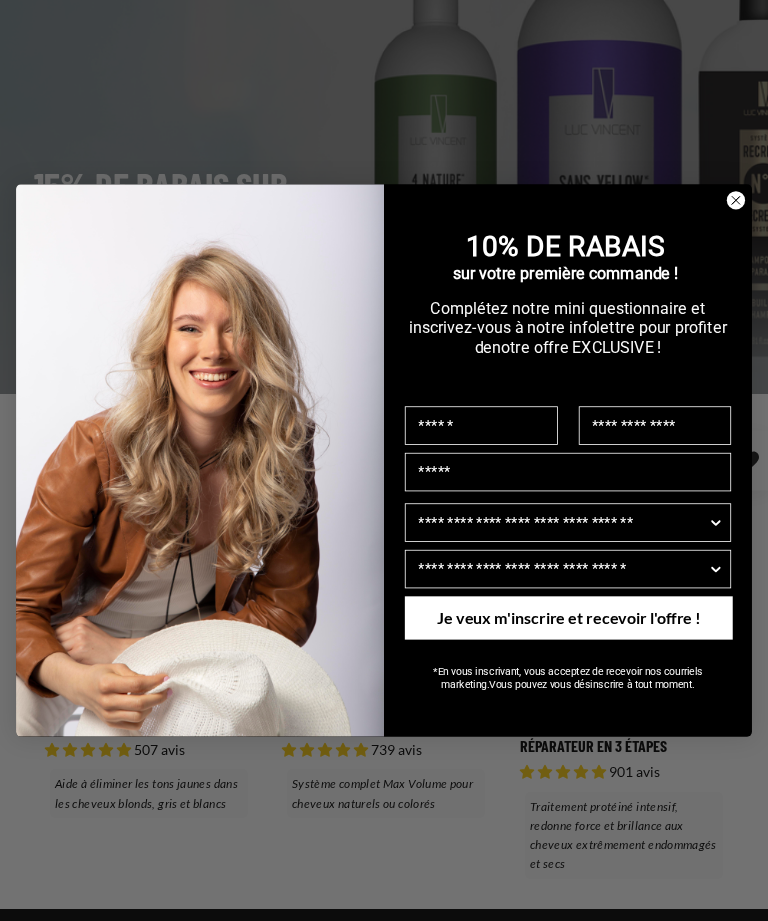 click at bounding box center [481, 425] 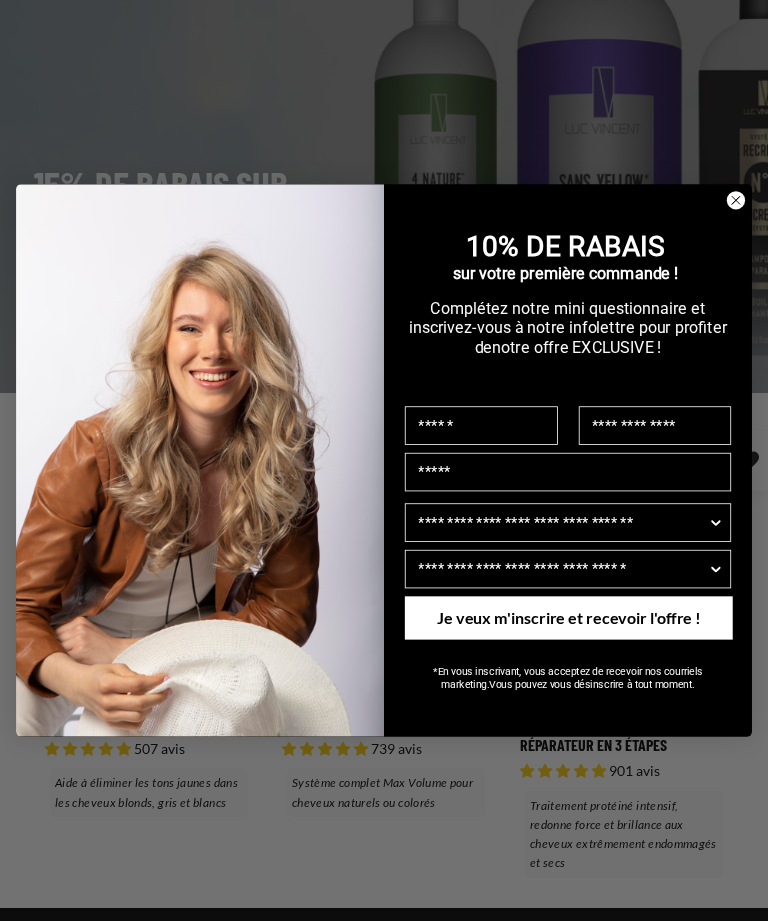 scroll, scrollTop: 285, scrollLeft: 0, axis: vertical 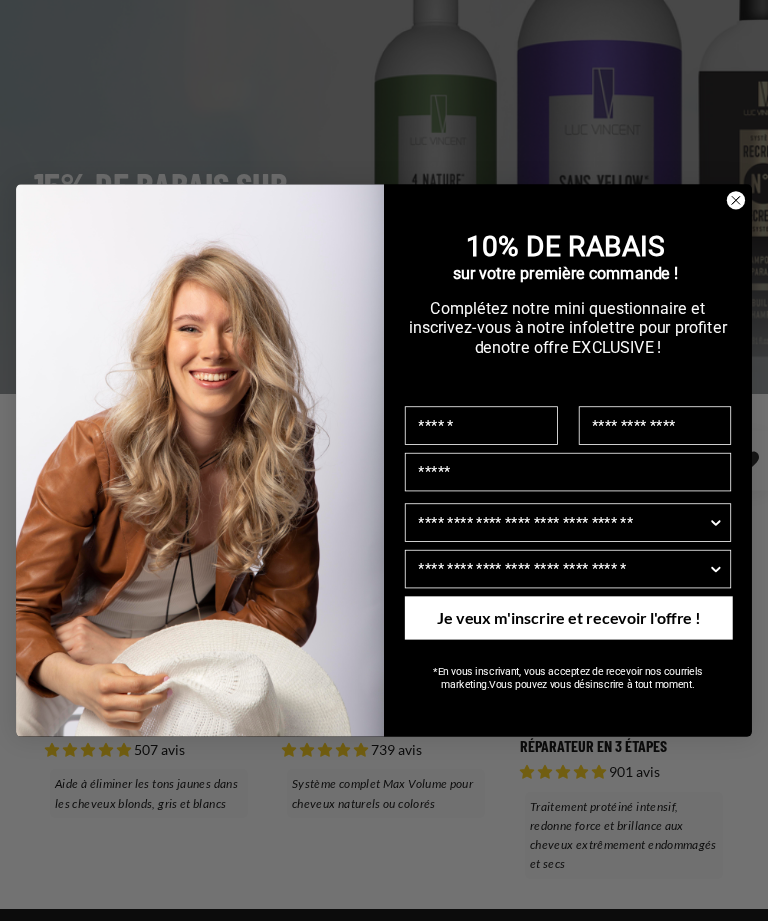 type on "*****" 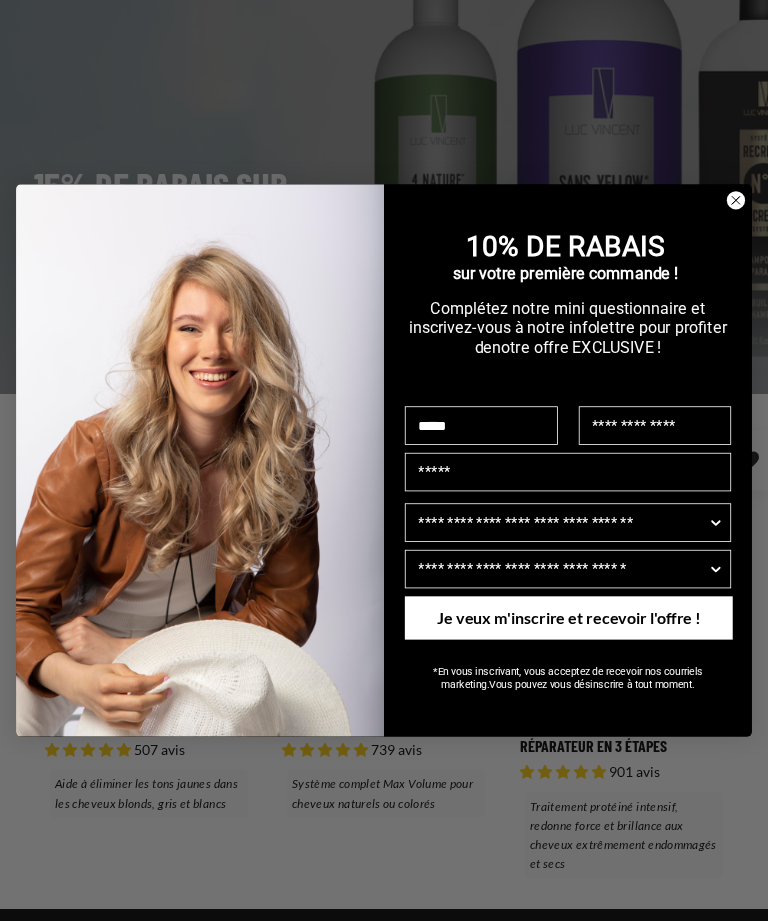 scroll, scrollTop: 0, scrollLeft: 0, axis: both 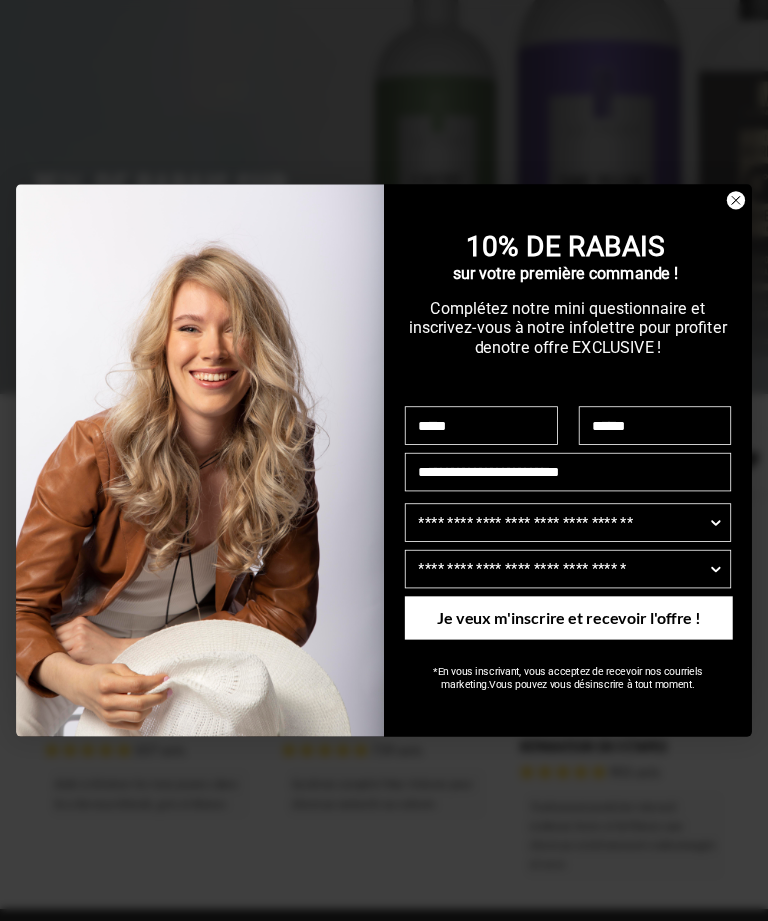 type on "**********" 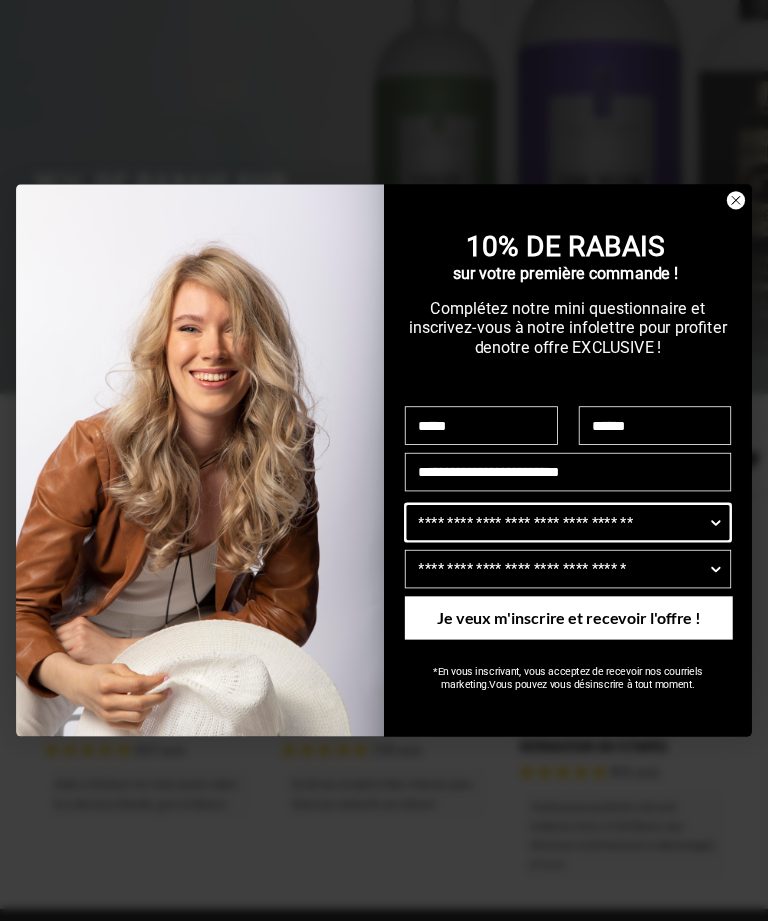 click on "Quelle est votre couleur de cheveux ?" at bounding box center [562, 522] 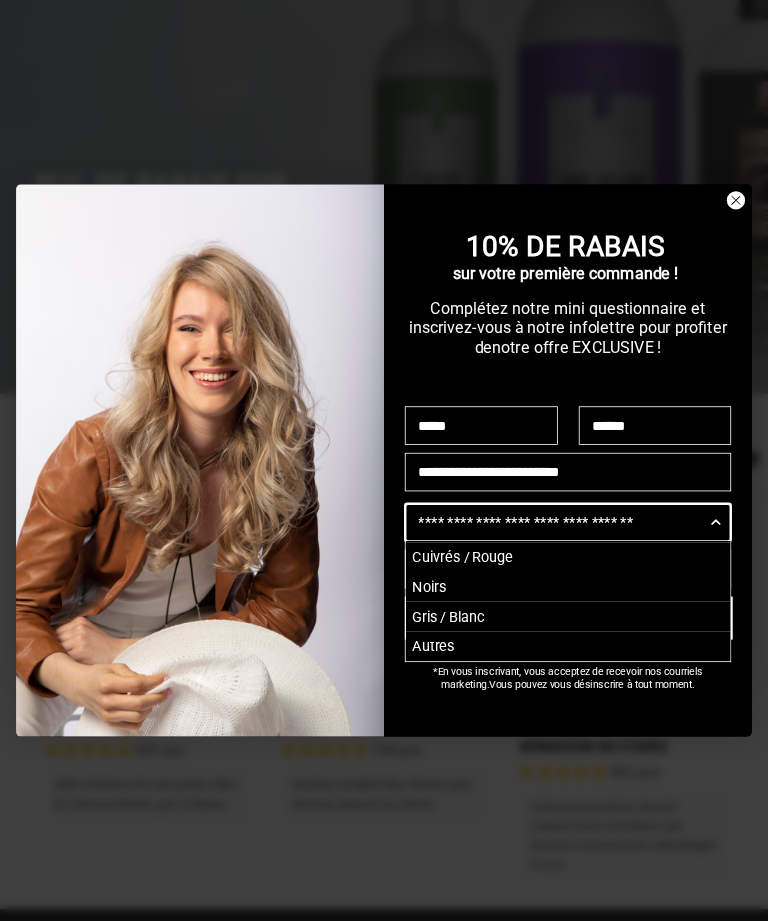 scroll, scrollTop: 79, scrollLeft: 0, axis: vertical 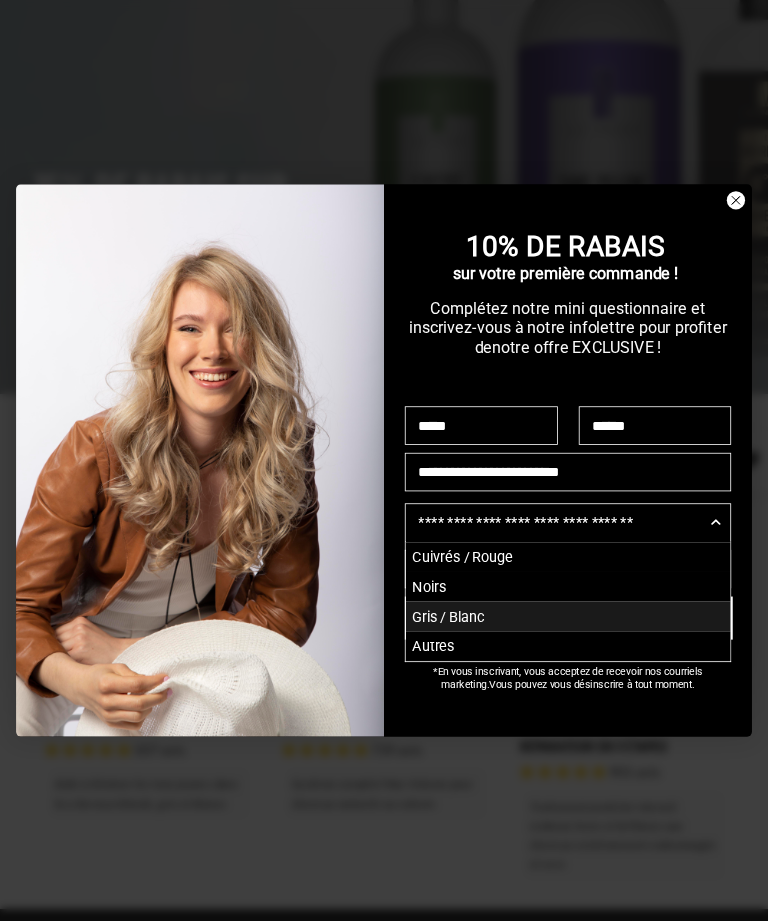 click on "Gris / Blanc" at bounding box center (568, 617) 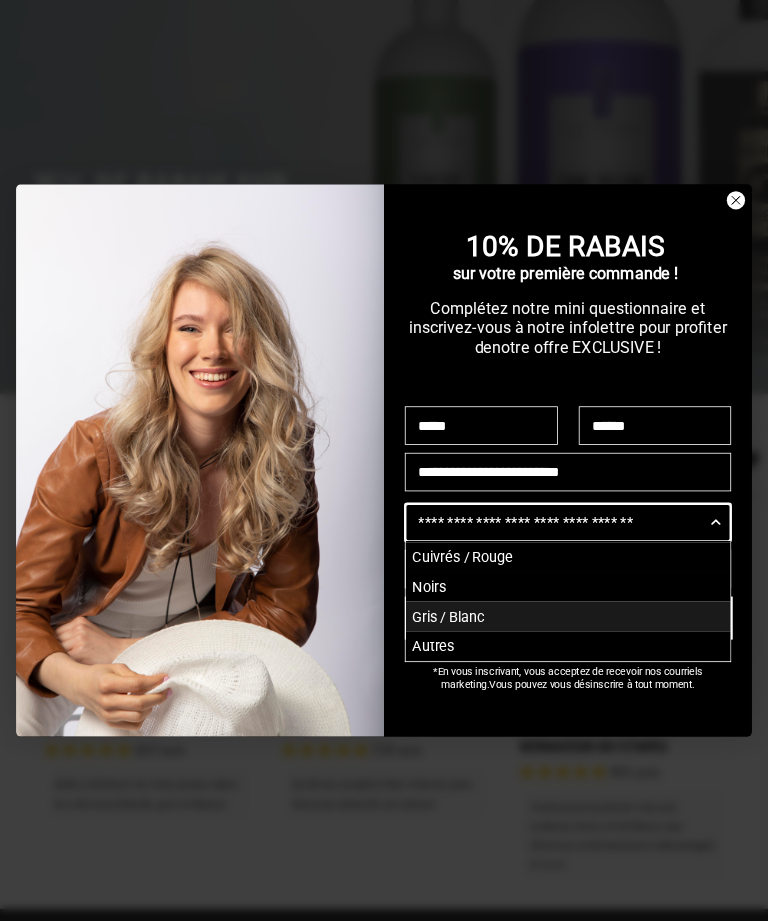 type on "**********" 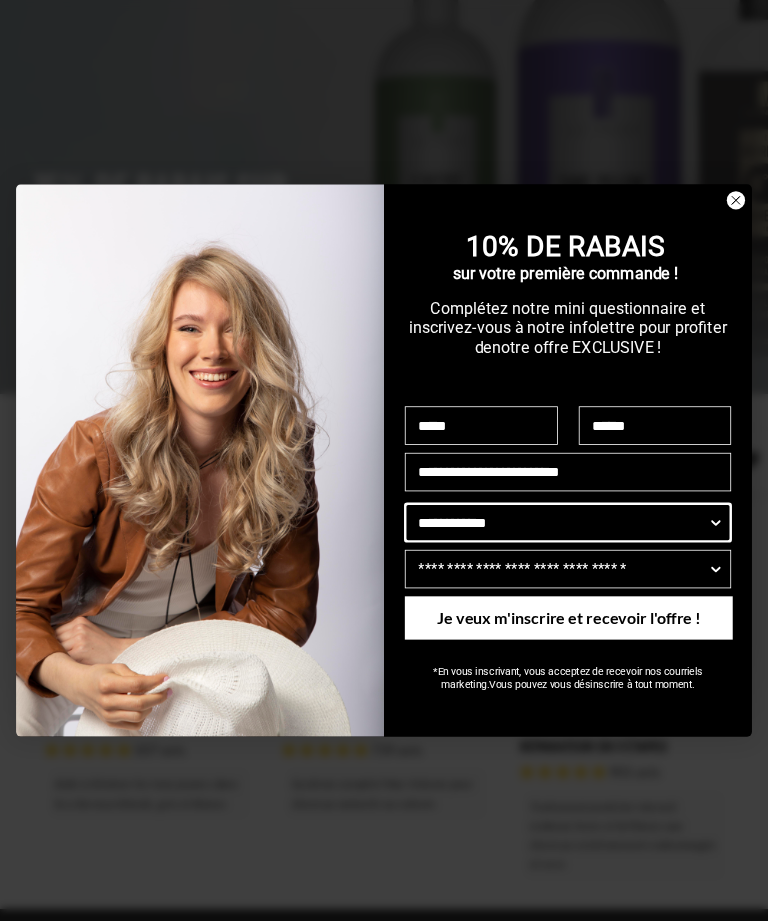 scroll, scrollTop: 0, scrollLeft: 0, axis: both 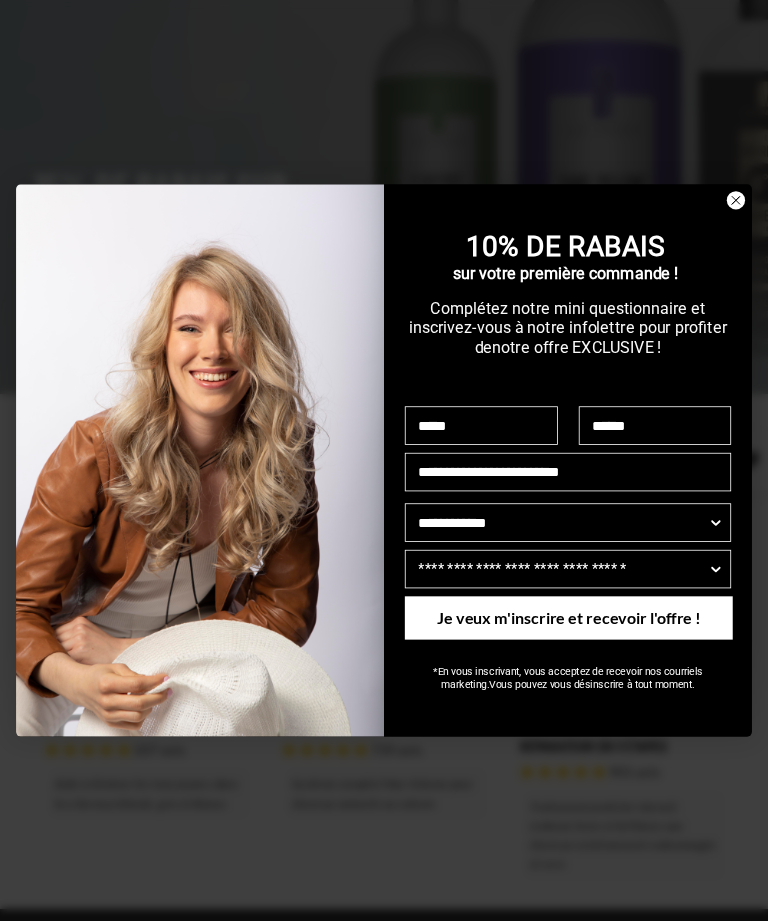 click 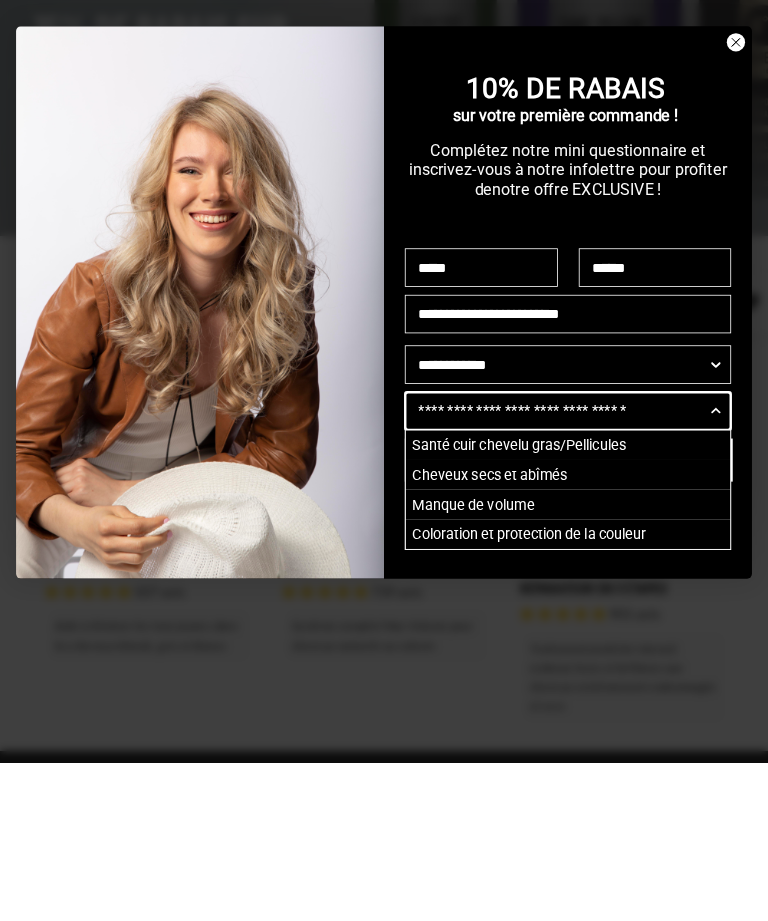 scroll, scrollTop: 0, scrollLeft: 0, axis: both 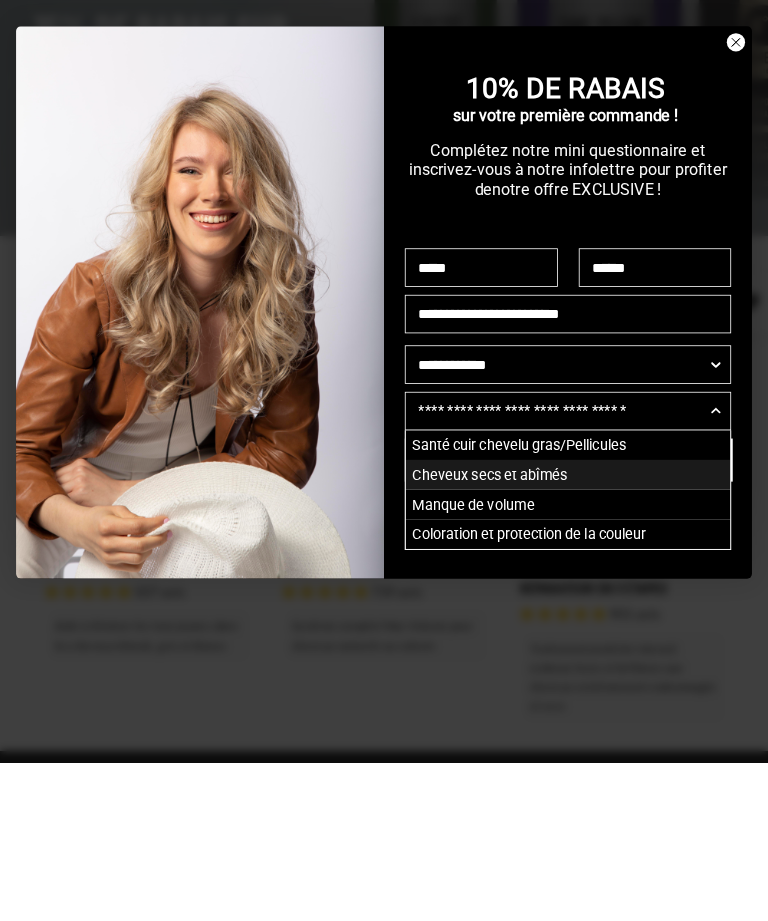 click on "Cheveux secs et abîmés" at bounding box center (568, 633) 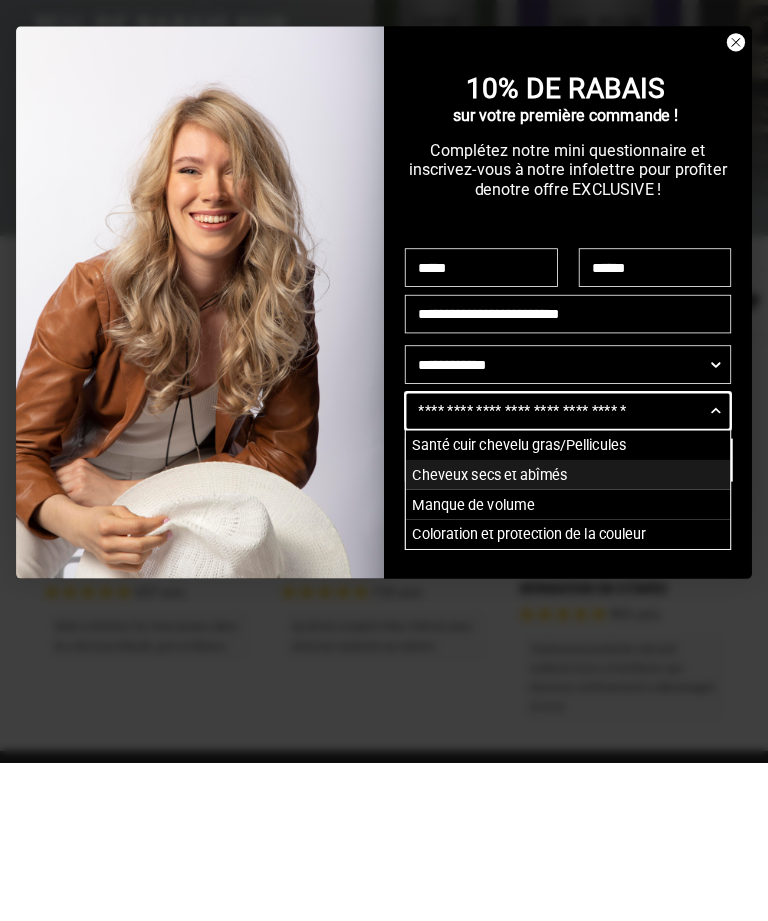 type on "**********" 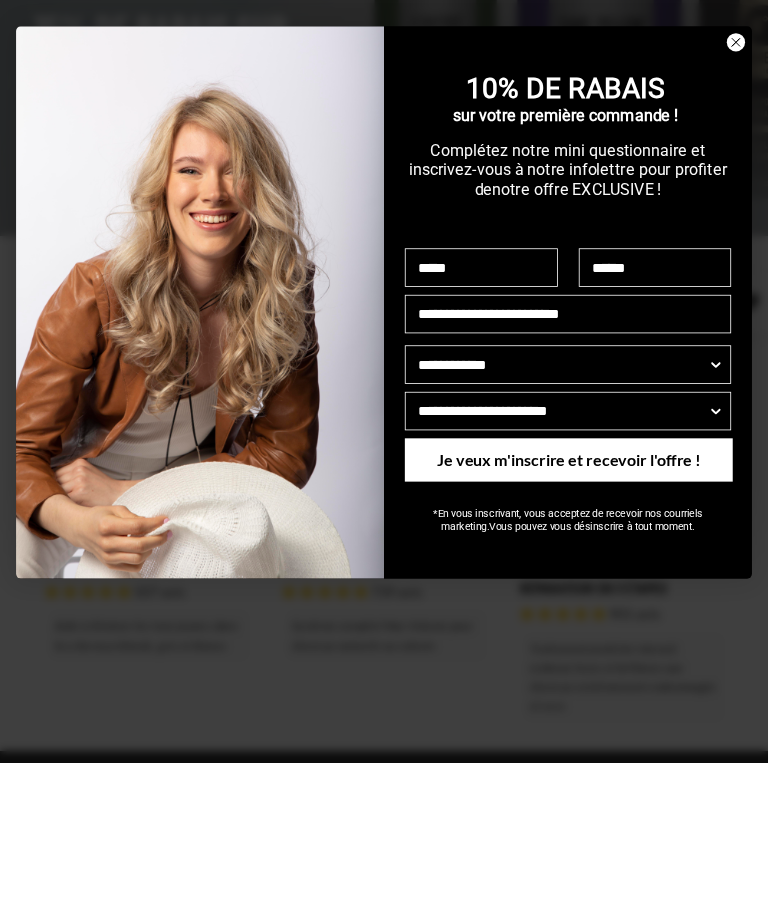 click on "Je veux m'inscrire et recevoir l'offre !" at bounding box center (569, 617) 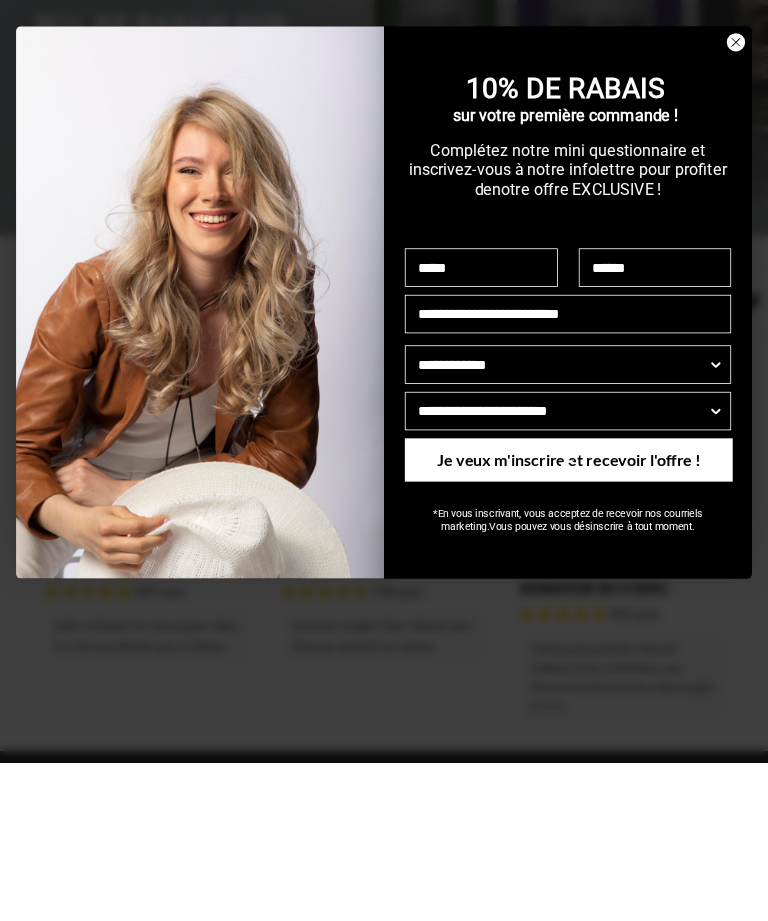 scroll, scrollTop: 444, scrollLeft: 0, axis: vertical 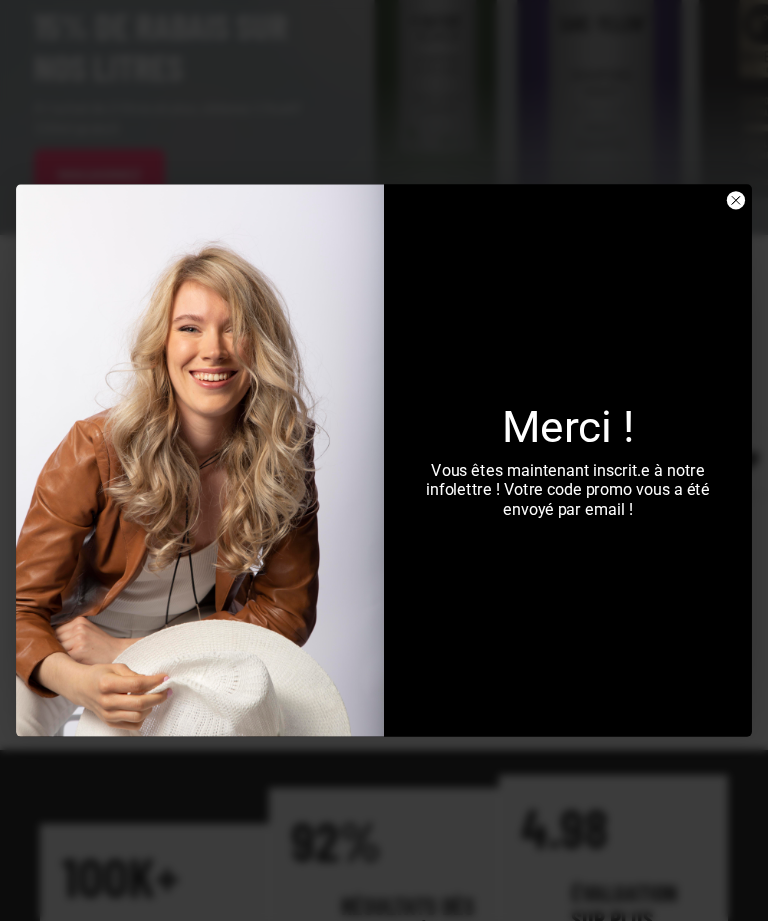 click on "Merci ! Vous êtes maintenant inscrit.e à notre infolettre ! Votre code promo vous a été envoyé par email !" at bounding box center [560, 461] 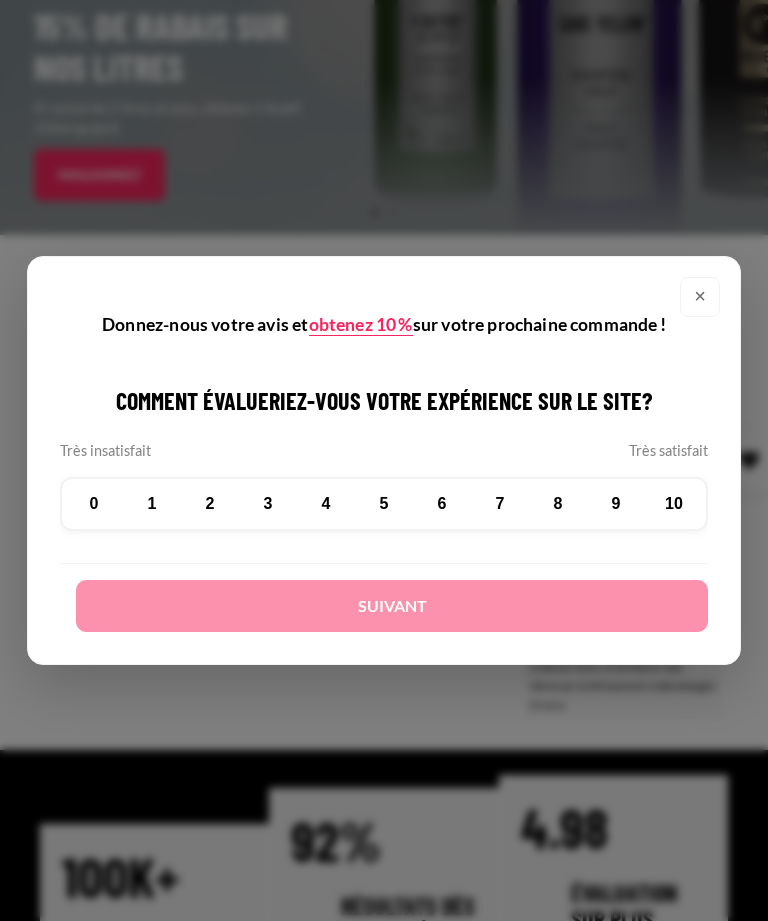 click on "10" at bounding box center [674, 504] 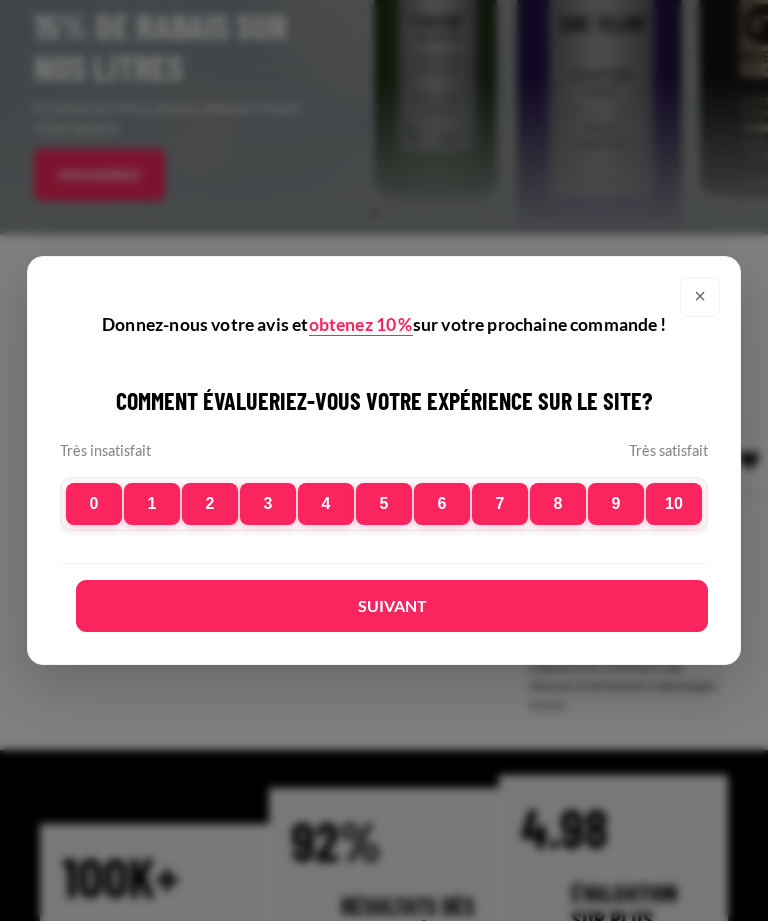 click on "Suivant" at bounding box center (392, 606) 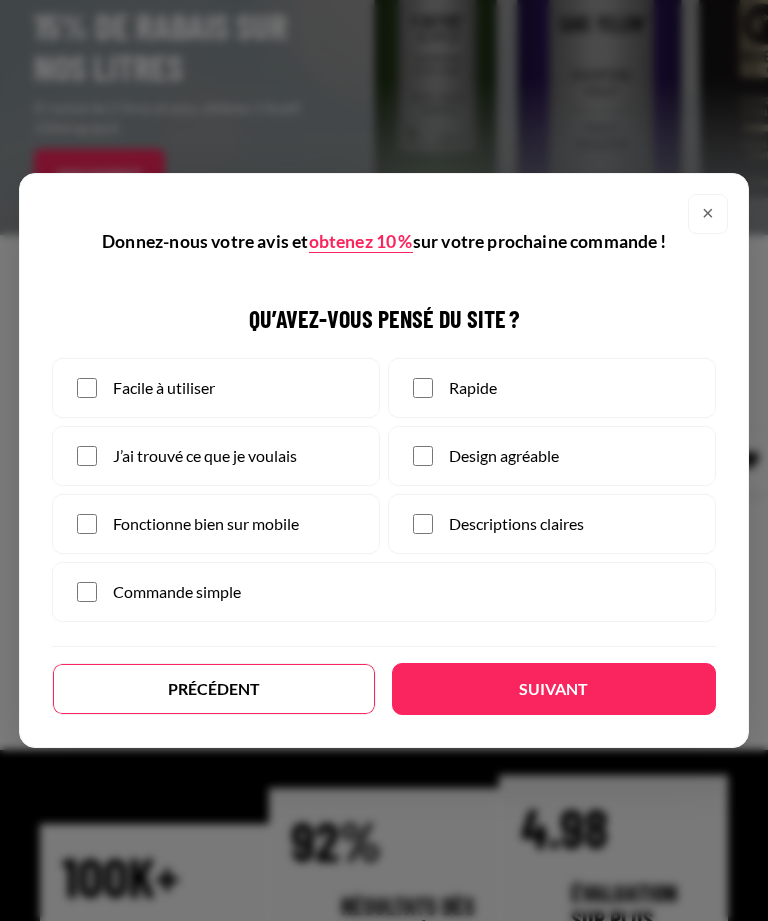 click on "Facile à utiliser" at bounding box center [216, 388] 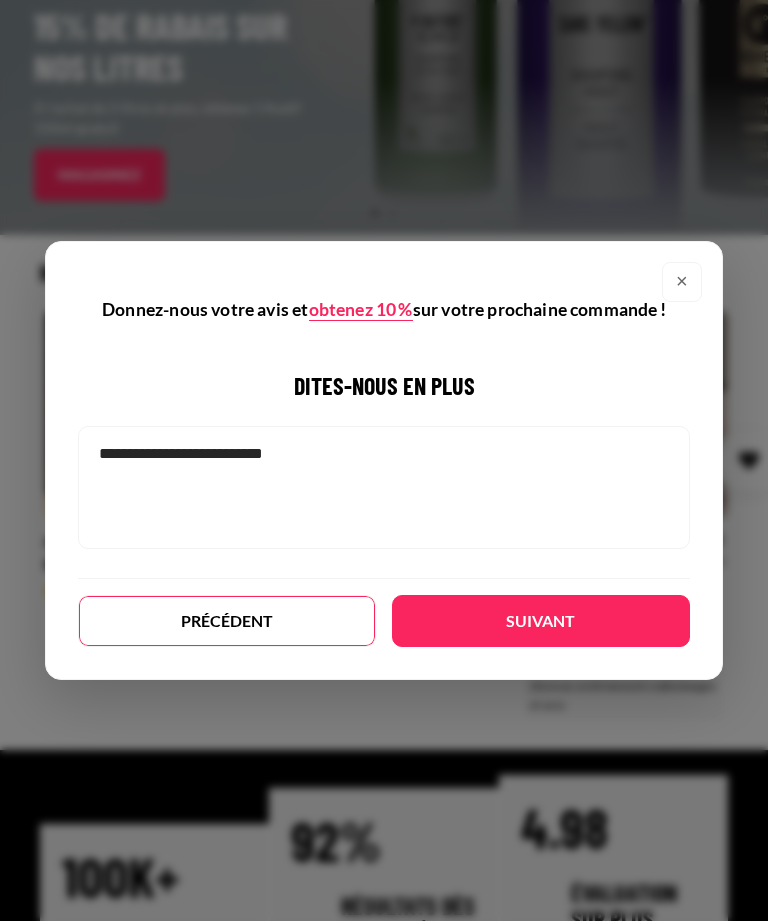 click on "Suivant" at bounding box center (541, 621) 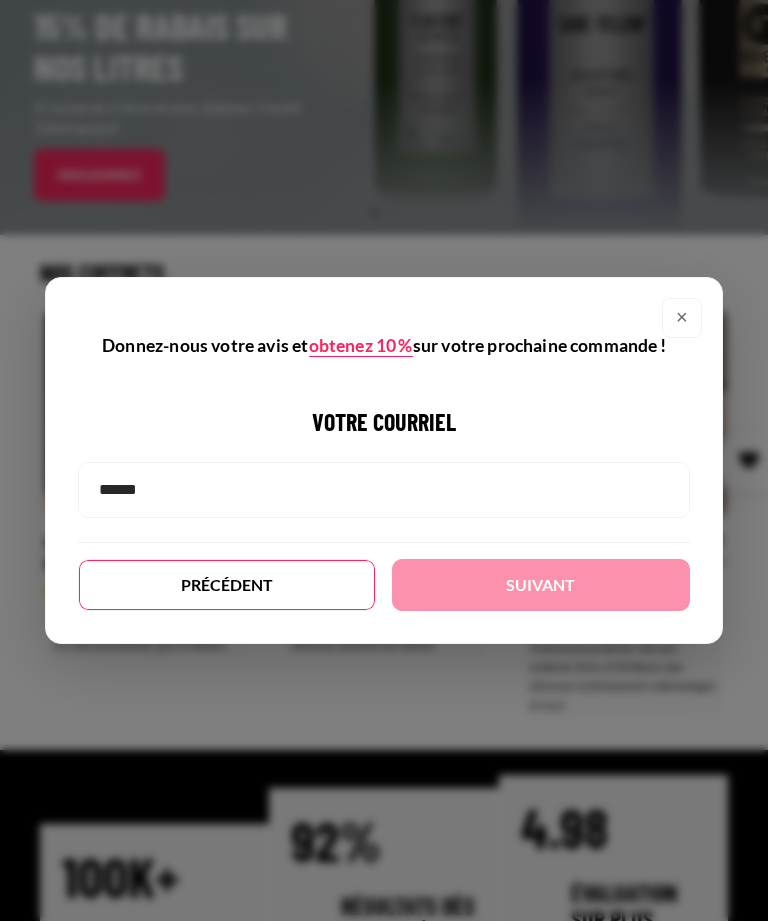 click at bounding box center (384, 490) 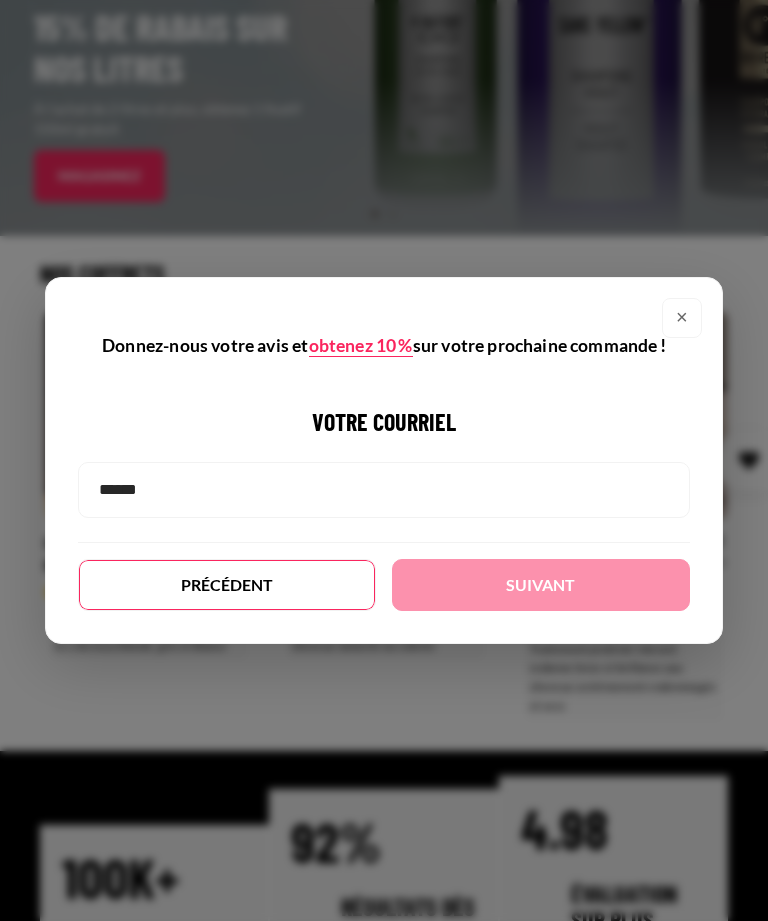 type on "*****" 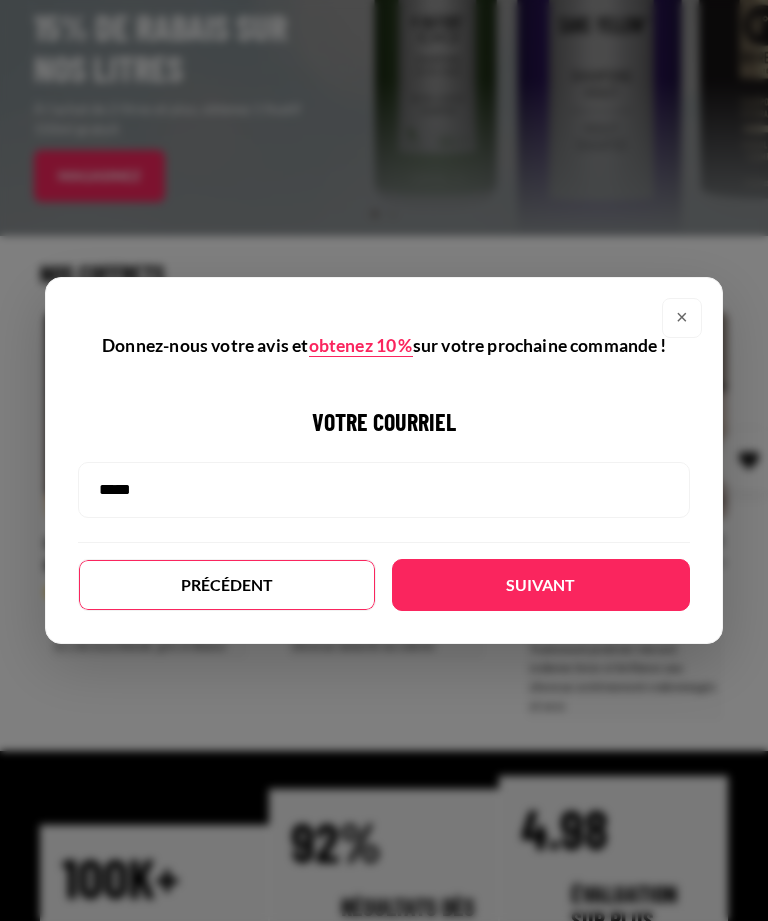 scroll, scrollTop: 444, scrollLeft: 0, axis: vertical 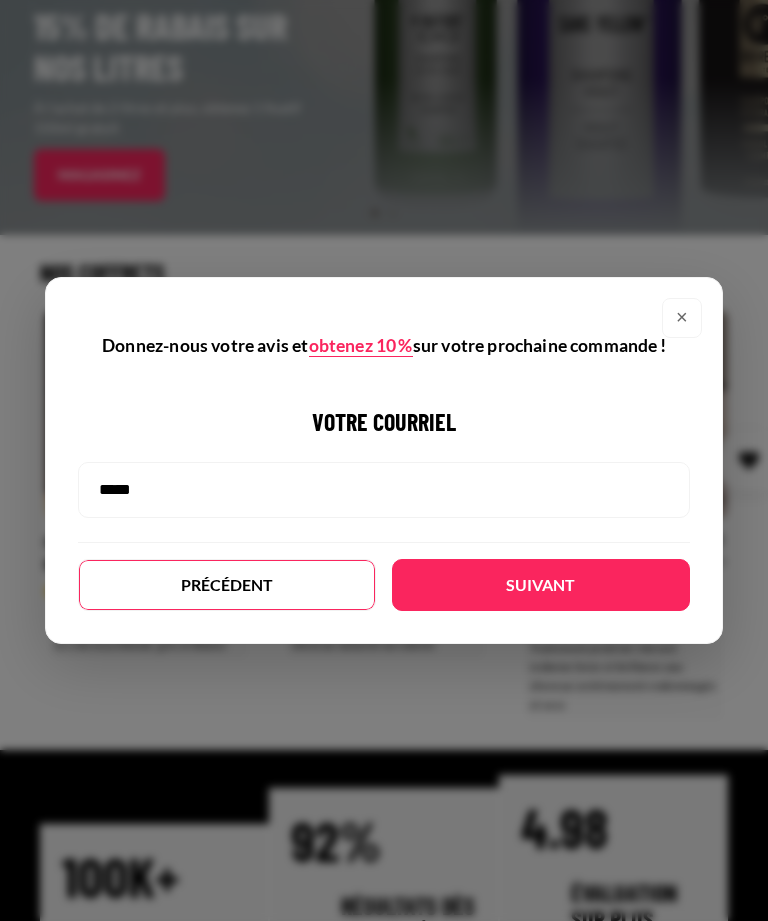 click on "Suivant" at bounding box center [541, 585] 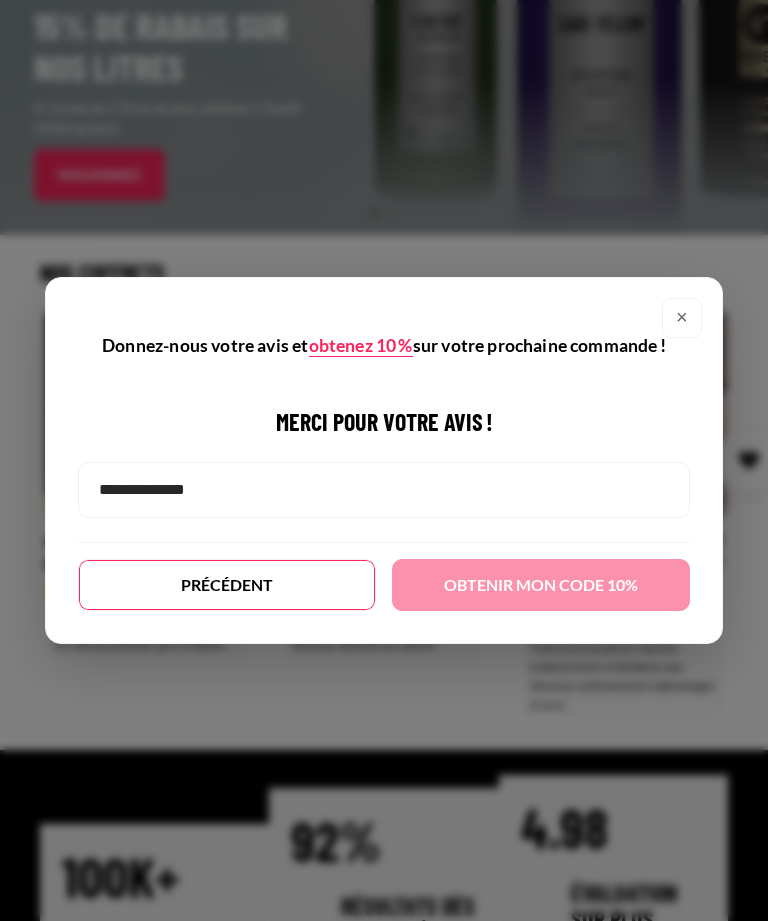 click on "×" at bounding box center (682, 318) 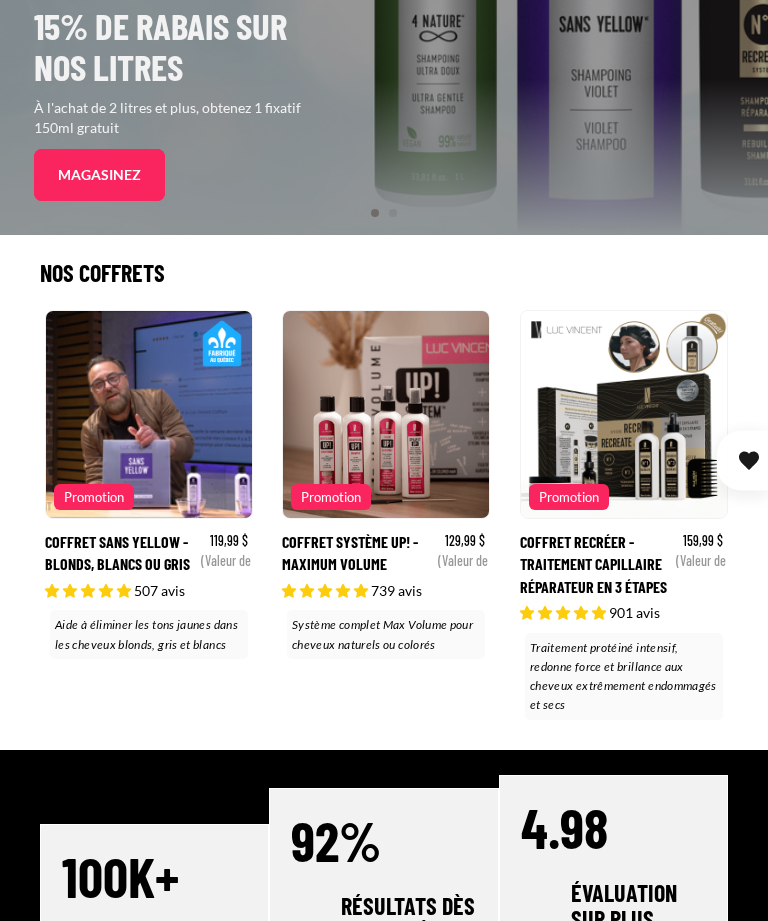 scroll, scrollTop: 0, scrollLeft: 0, axis: both 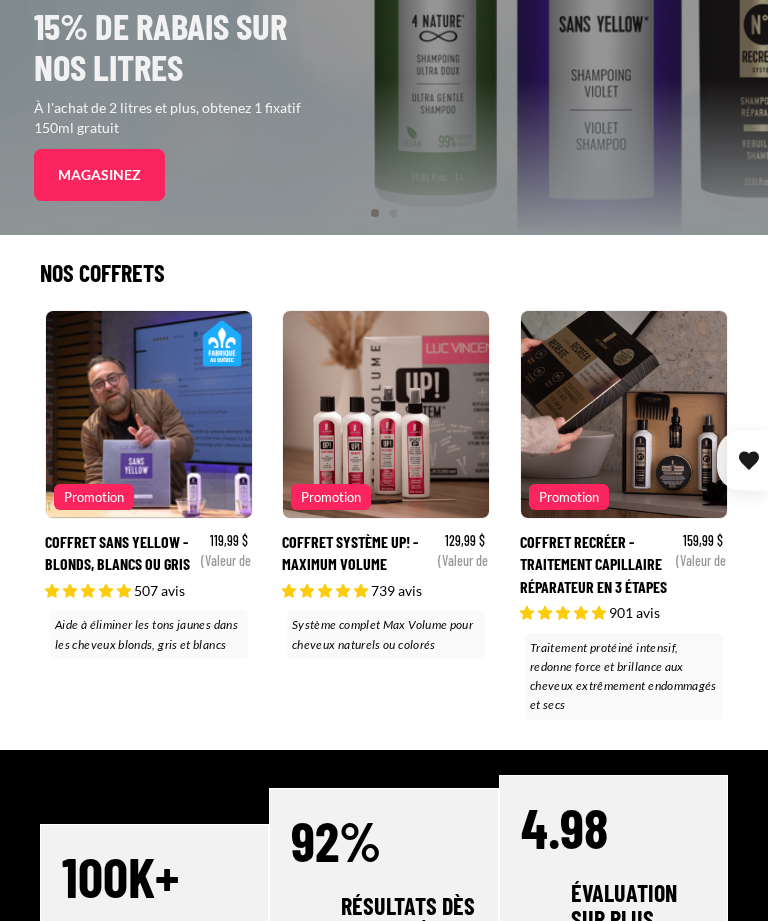 click on "Coffret Recréer - Traitement Capillaire Réparateur en 3 étapes" at bounding box center (621, 517) 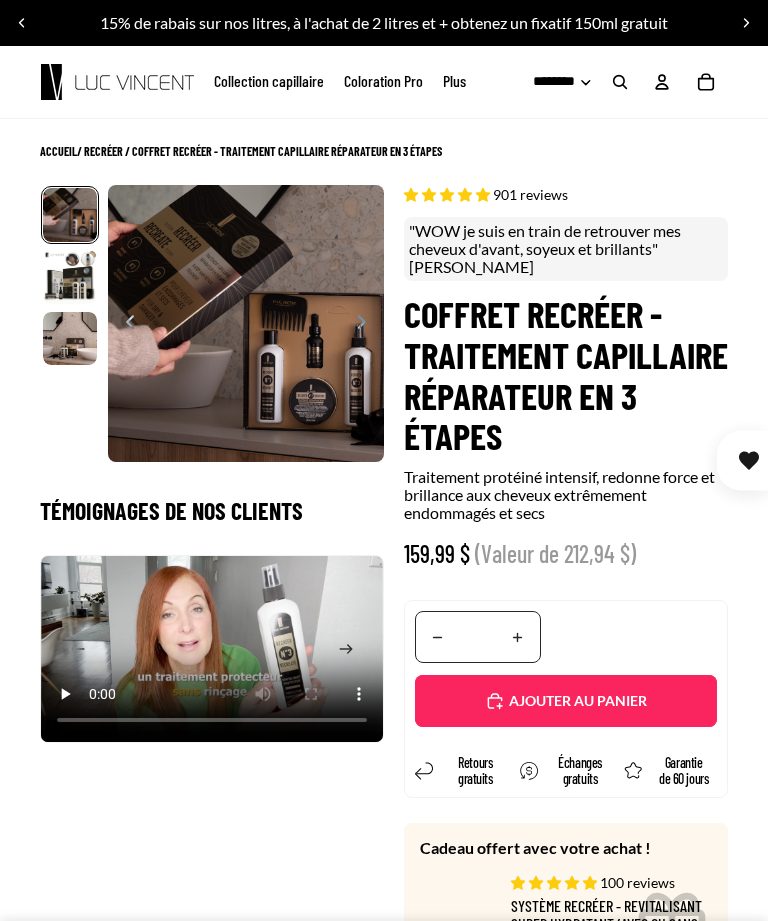 scroll, scrollTop: 0, scrollLeft: 0, axis: both 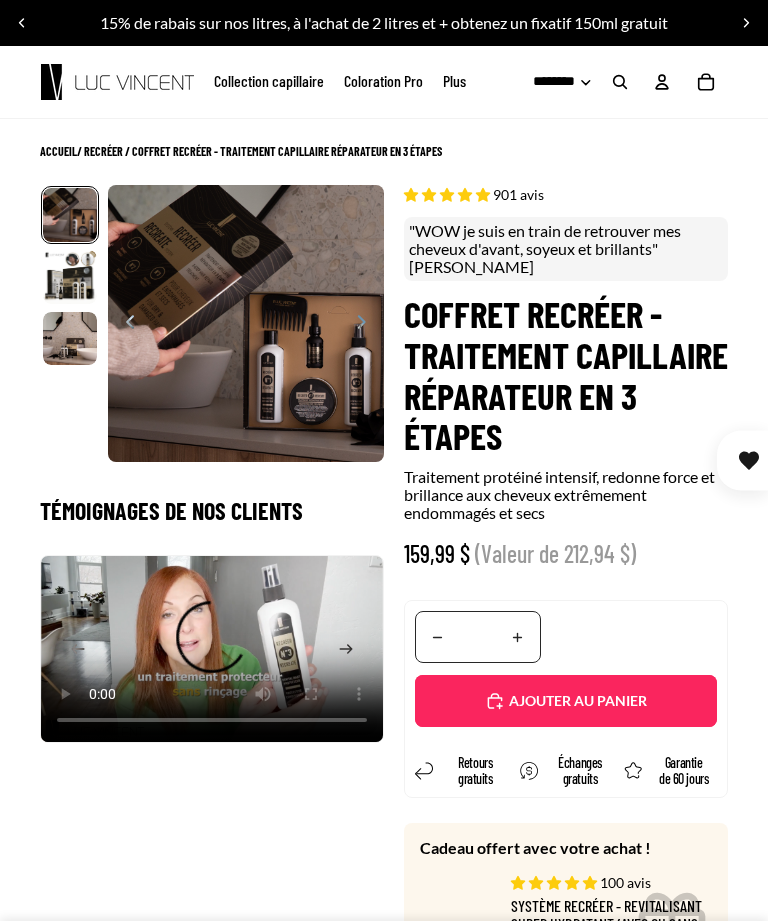 select on "**********" 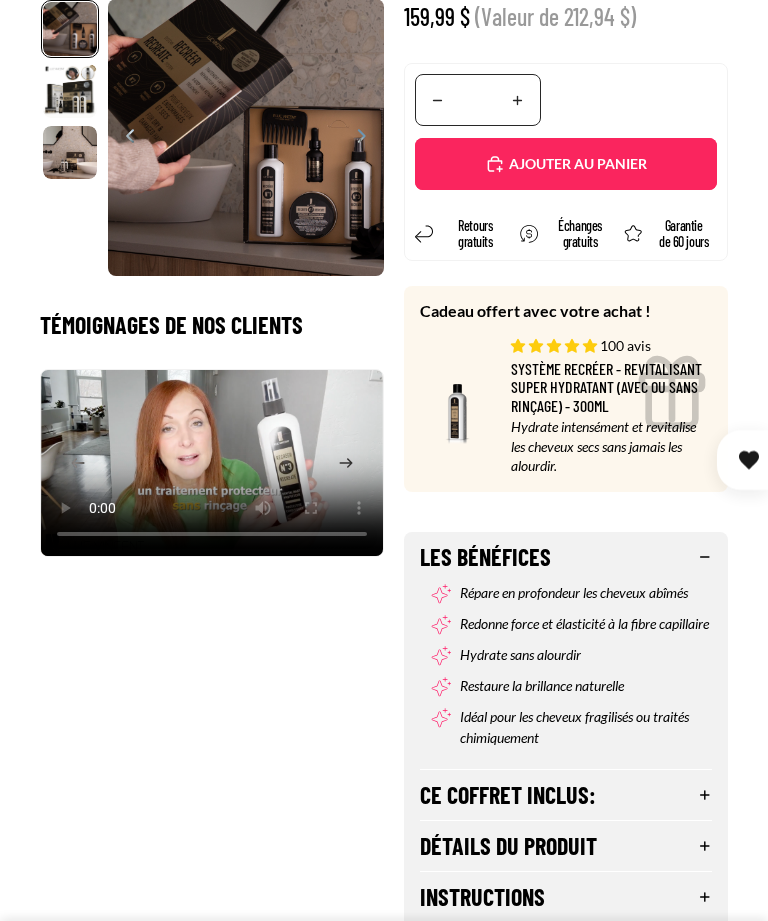 scroll, scrollTop: 538, scrollLeft: 0, axis: vertical 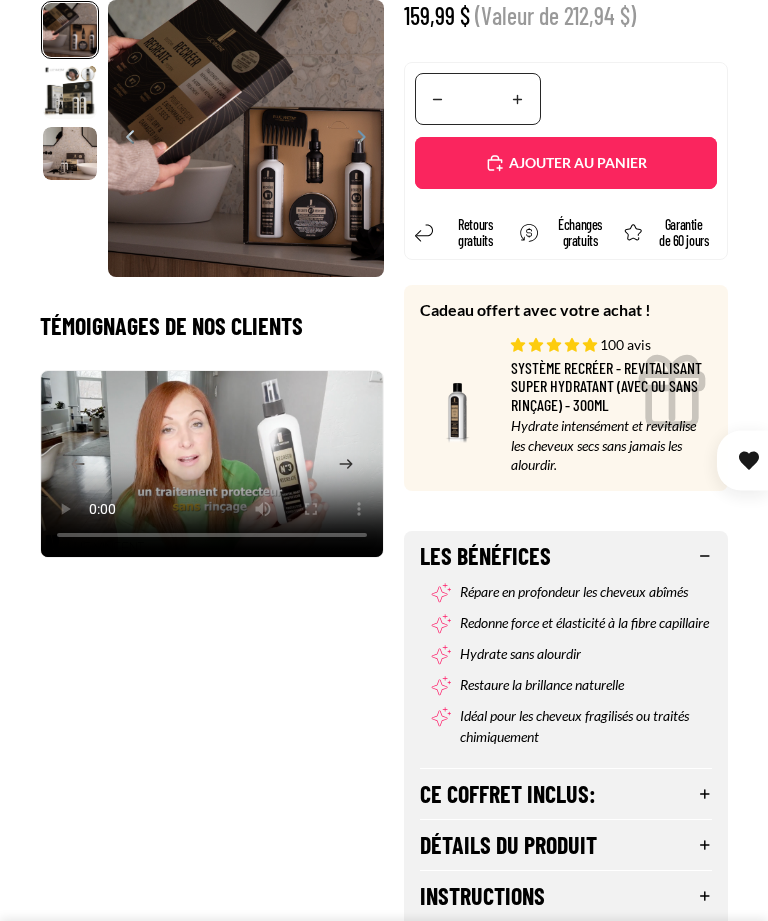 click 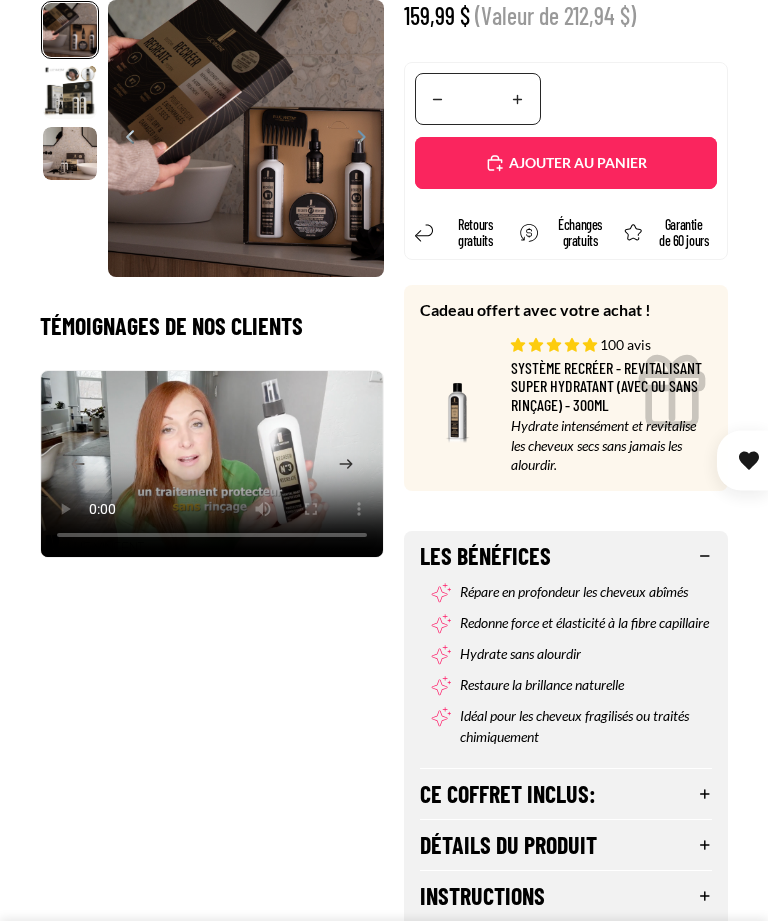 click 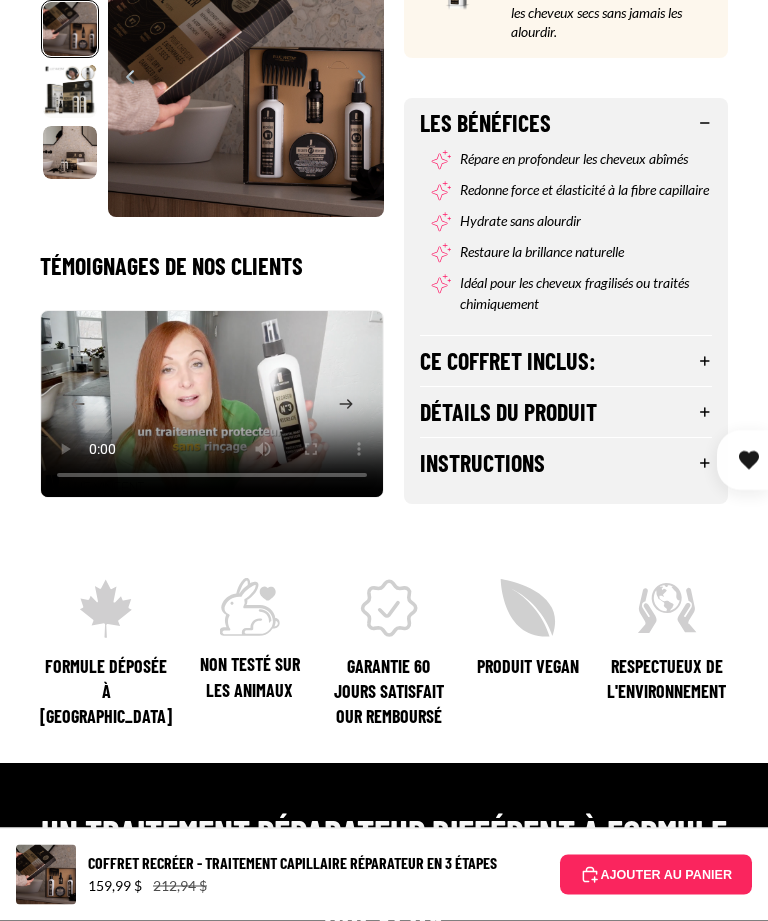 scroll, scrollTop: 971, scrollLeft: 0, axis: vertical 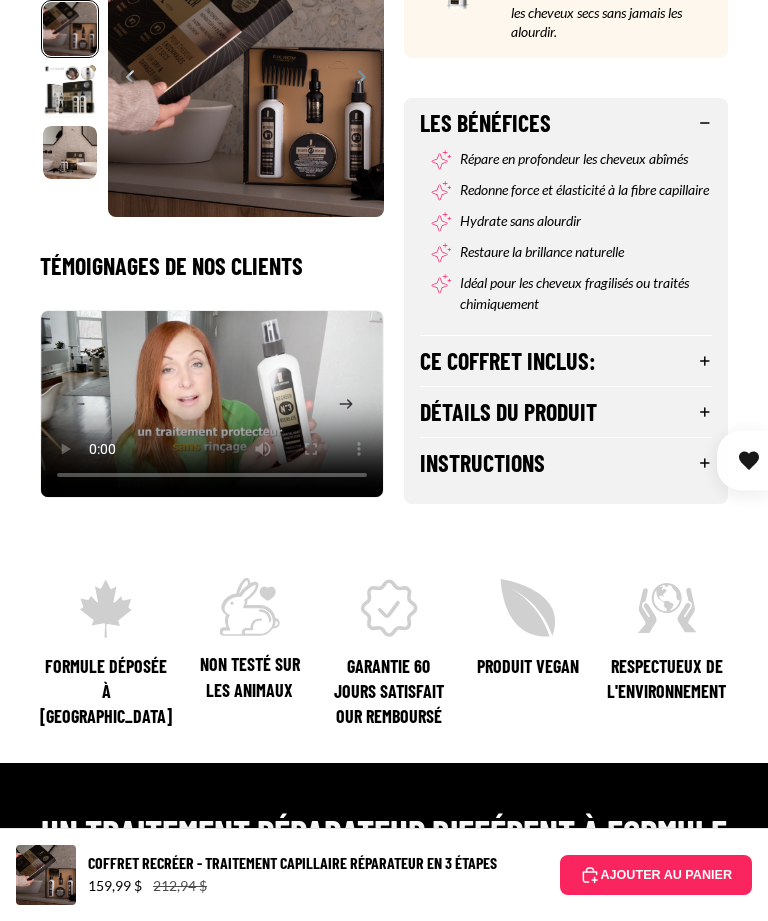 click on "Ce coffret inclus:" at bounding box center (566, 361) 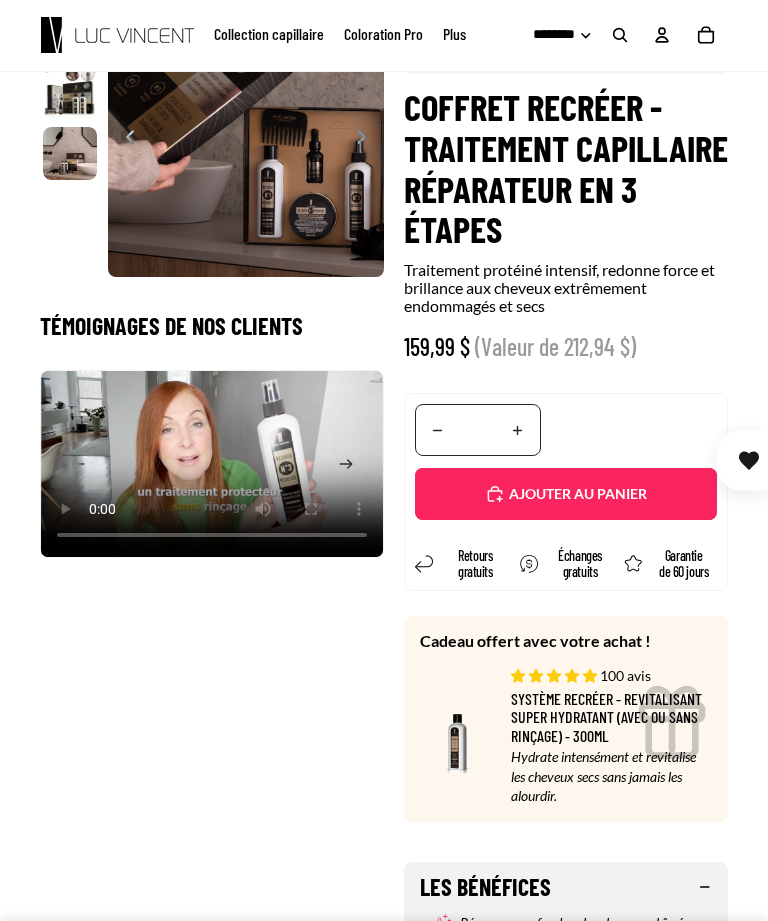 scroll, scrollTop: 206, scrollLeft: 0, axis: vertical 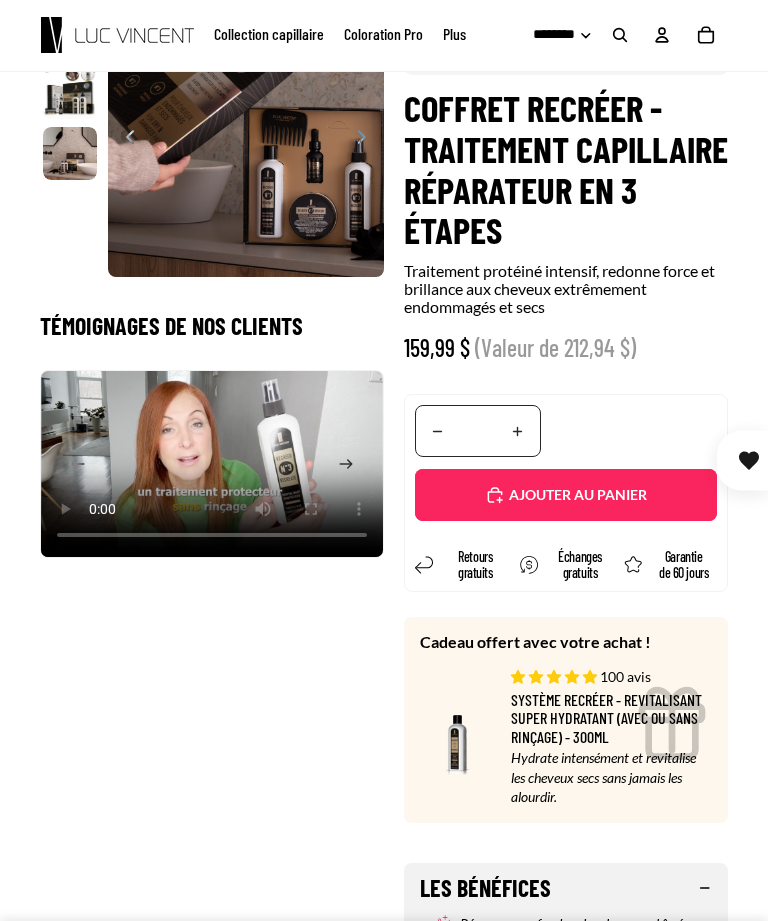 click on "Ajouté" at bounding box center [566, 495] 